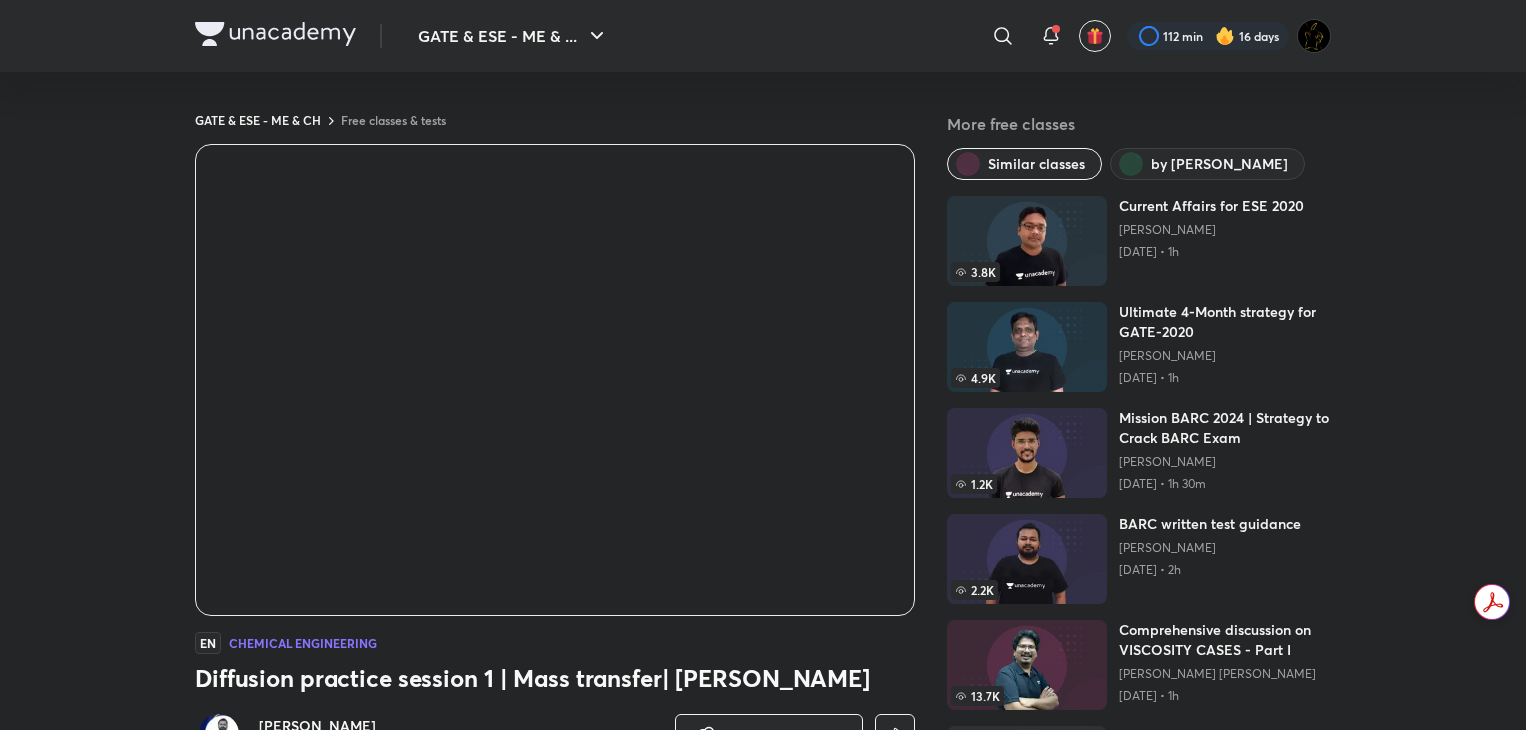scroll, scrollTop: 0, scrollLeft: 0, axis: both 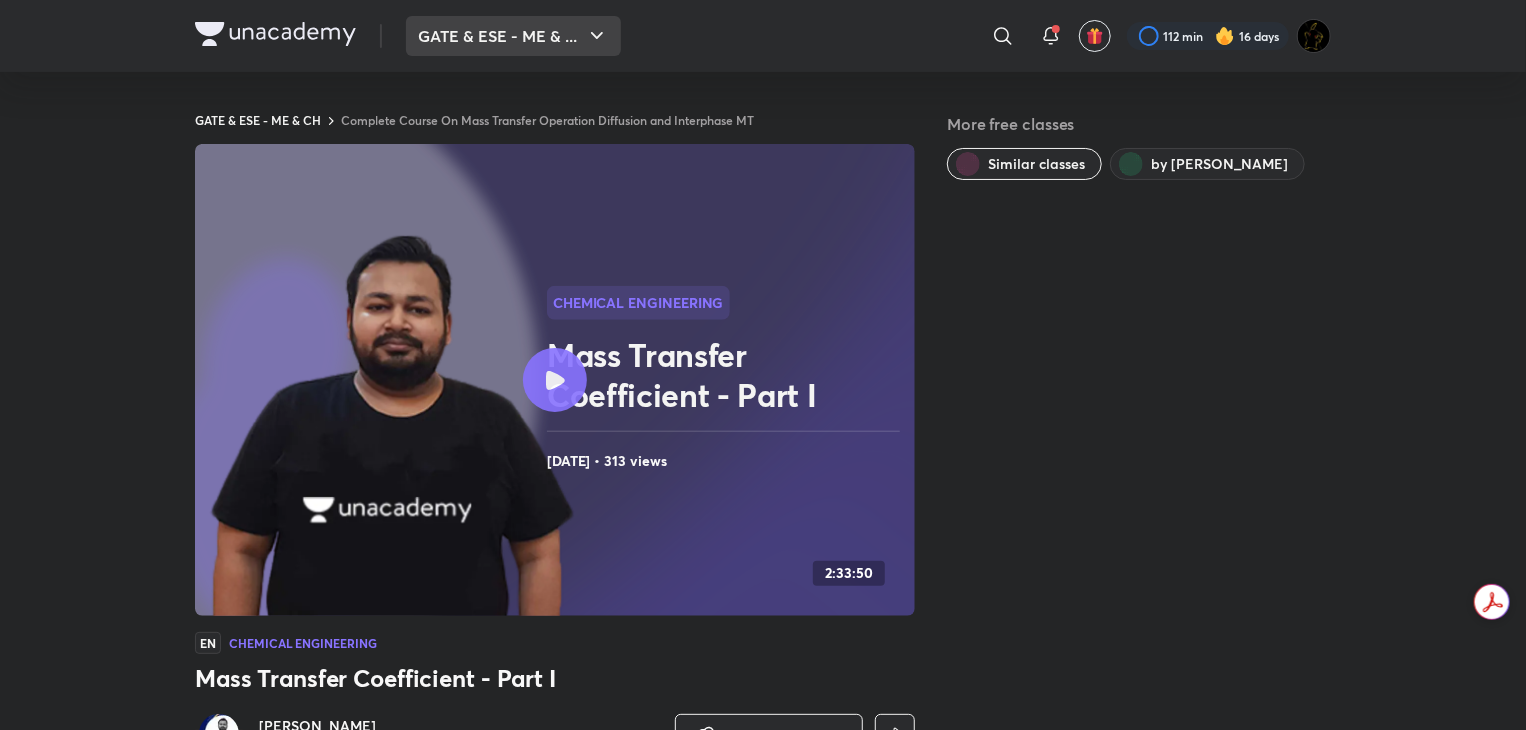 click on "GATE & ESE - ME &  ..." at bounding box center (513, 36) 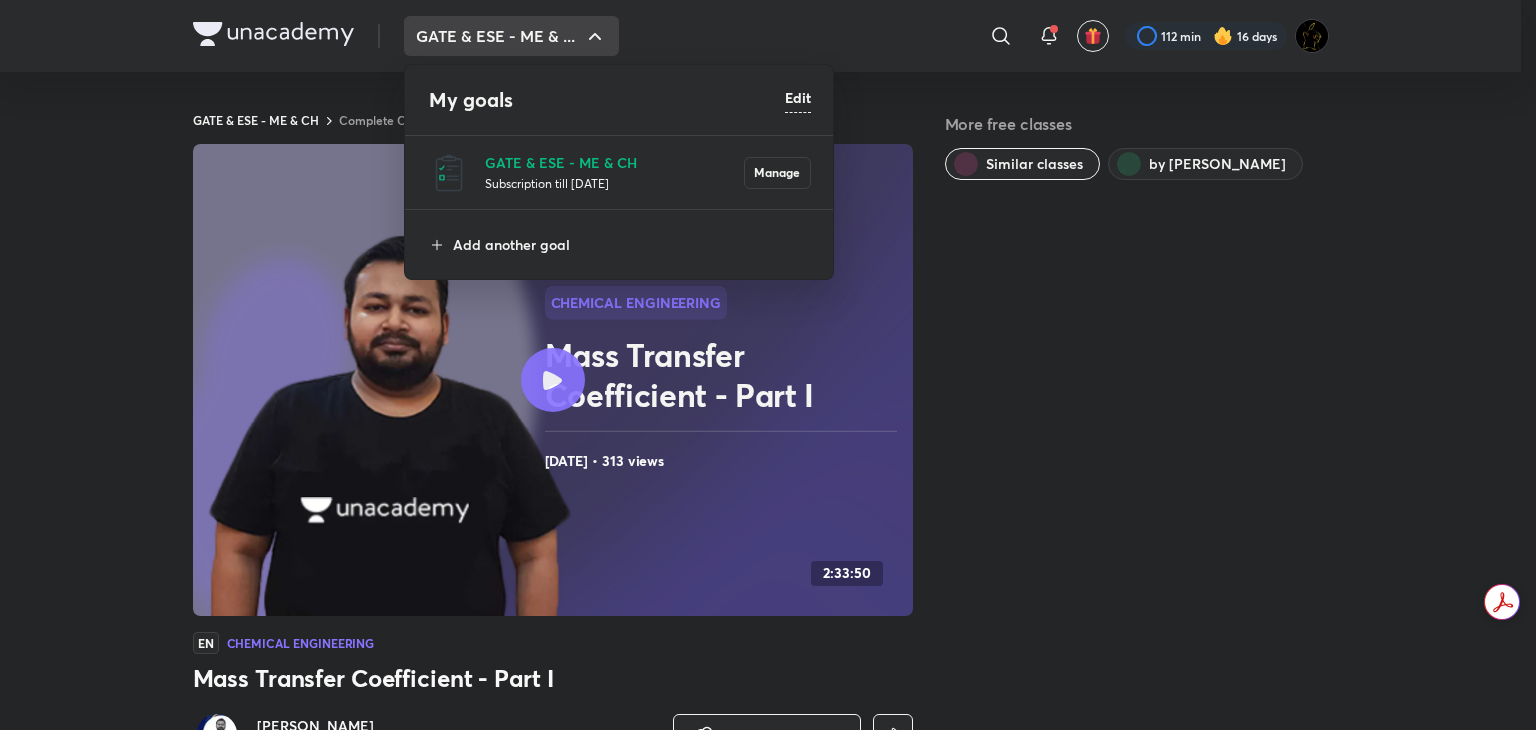 click on "Subscription till 27 Apr 2026" at bounding box center [614, 183] 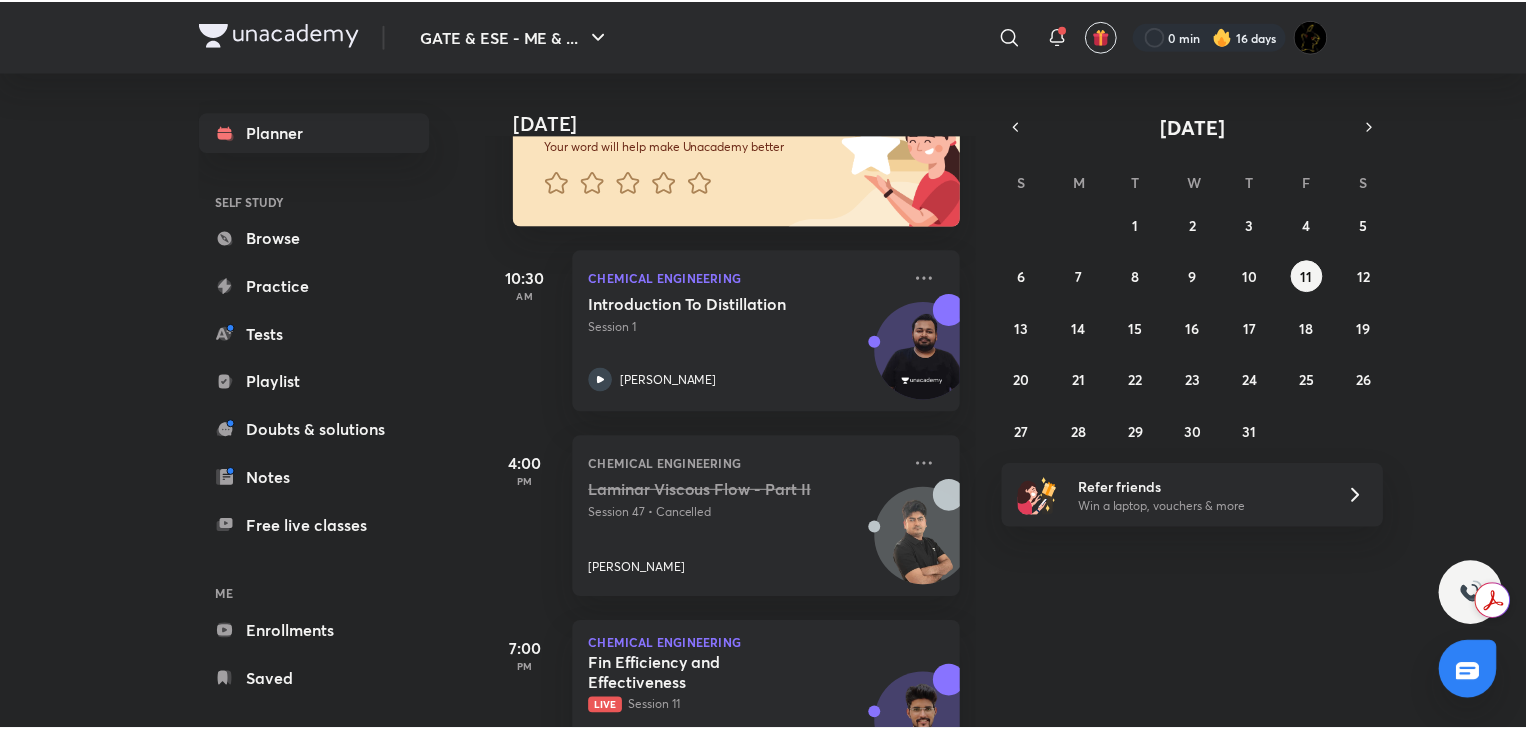 scroll, scrollTop: 172, scrollLeft: 0, axis: vertical 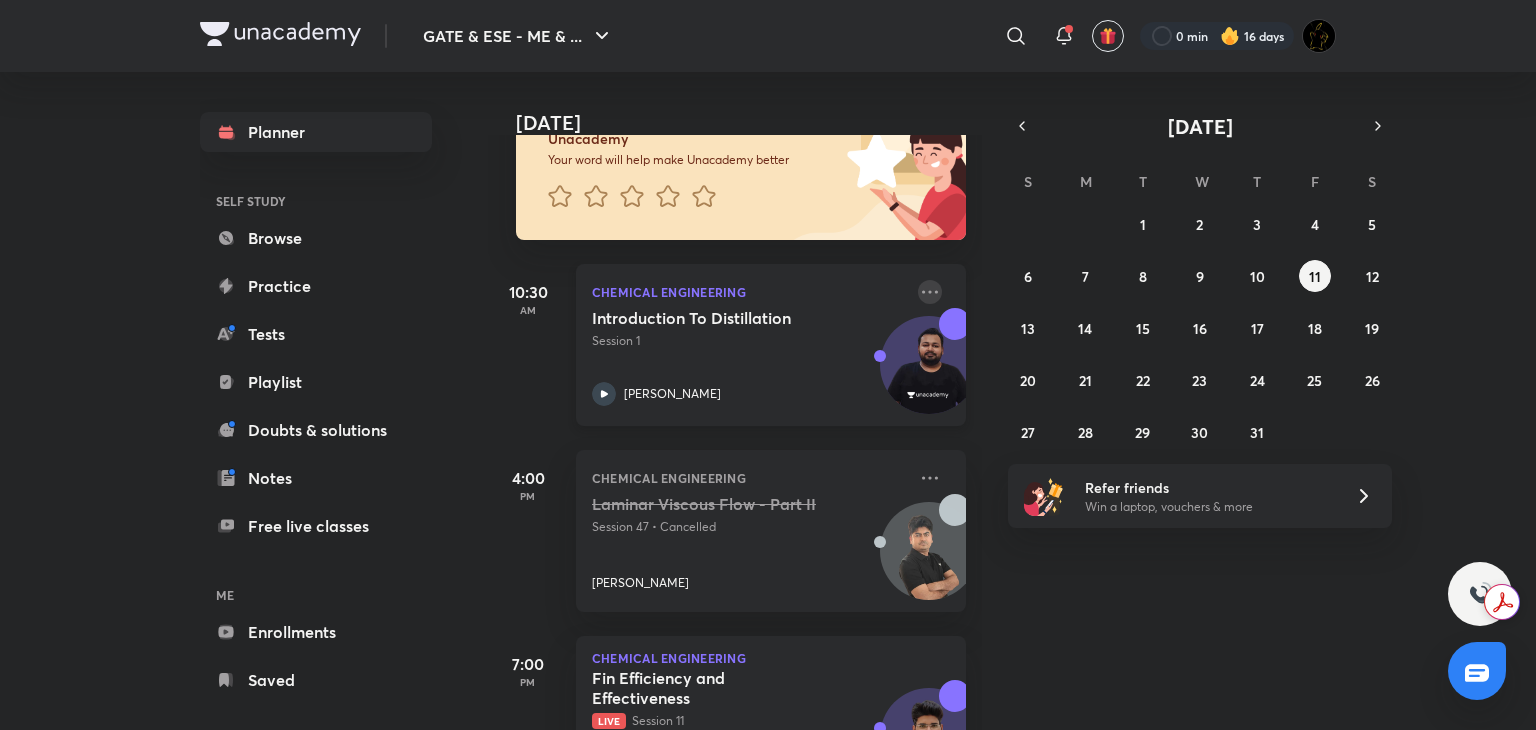 click 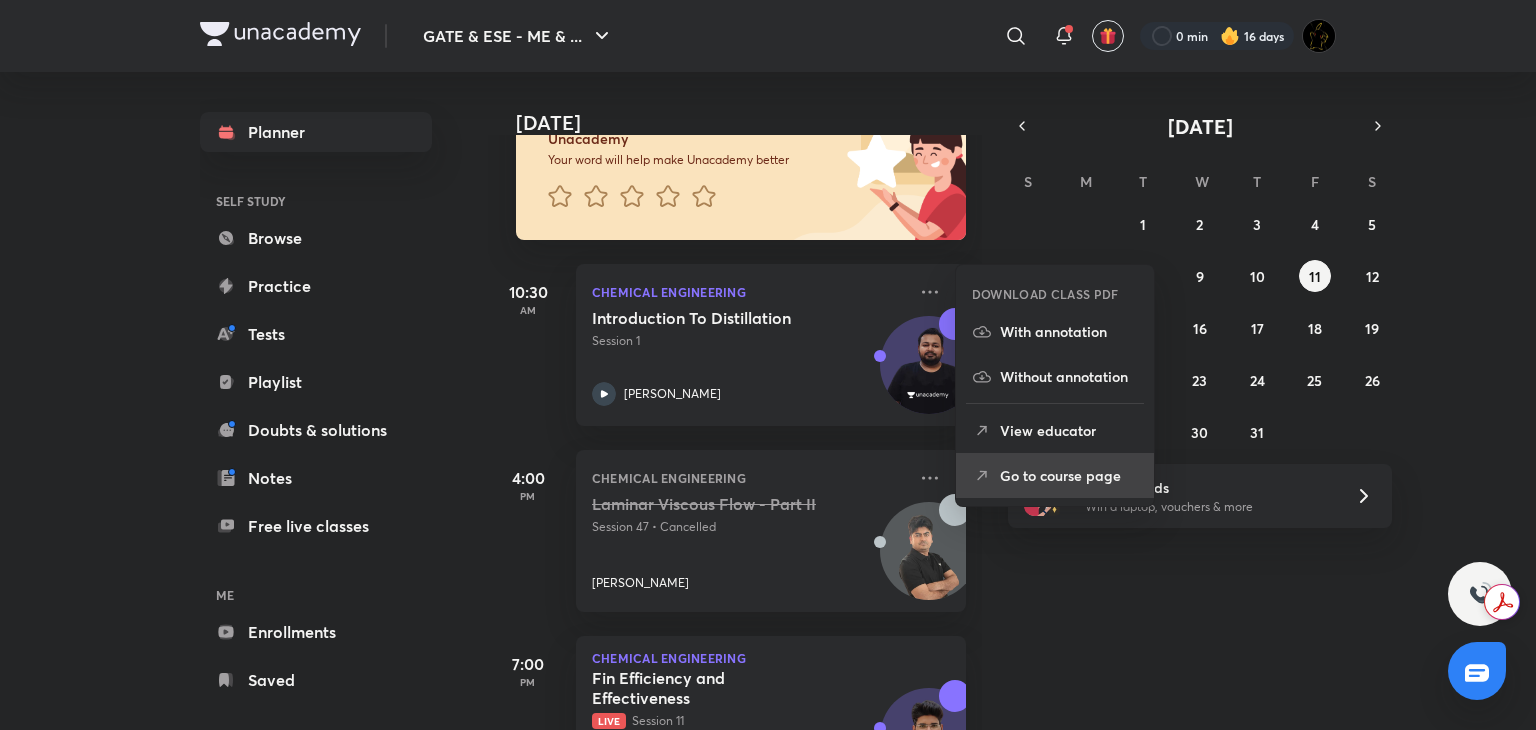 click on "Go to course page" at bounding box center [1069, 475] 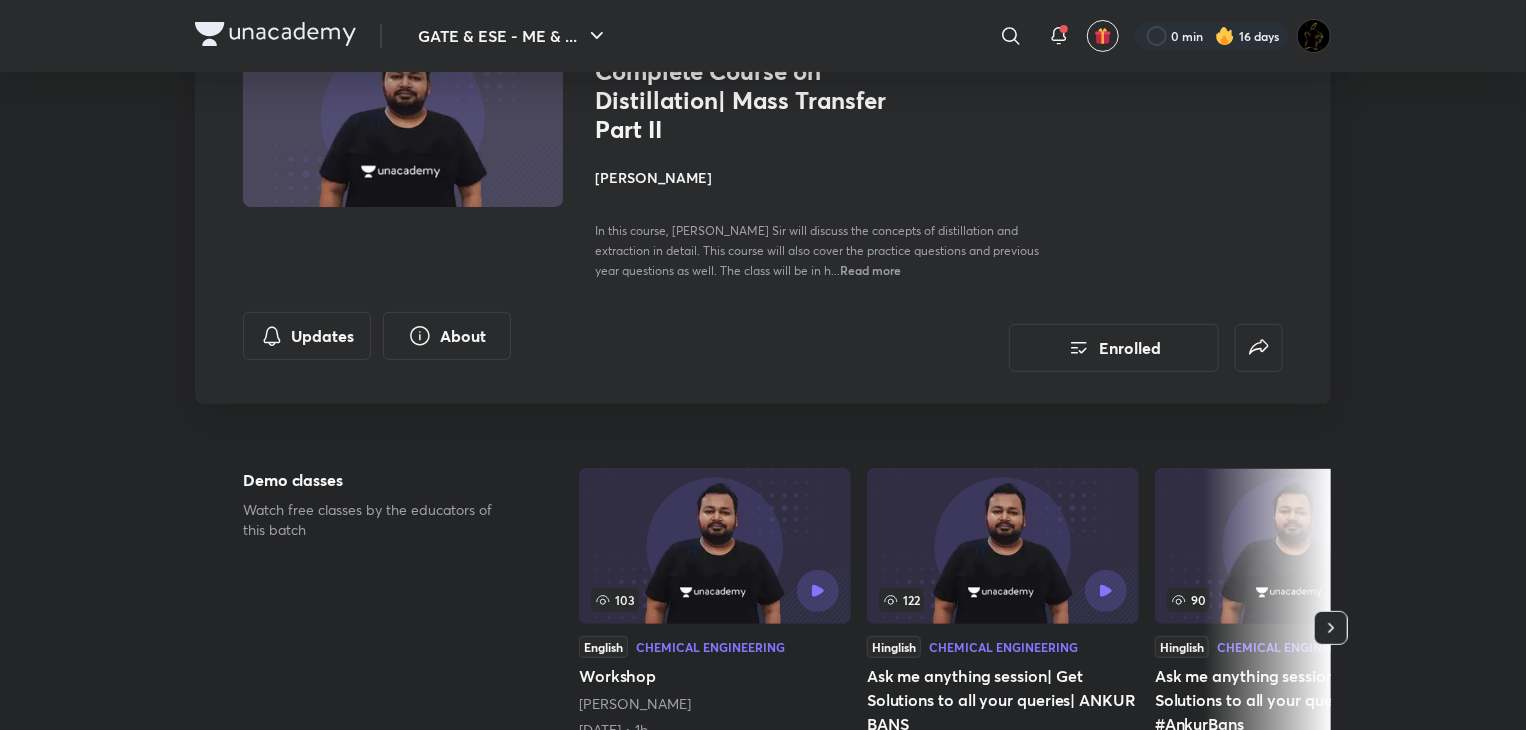 scroll, scrollTop: 0, scrollLeft: 0, axis: both 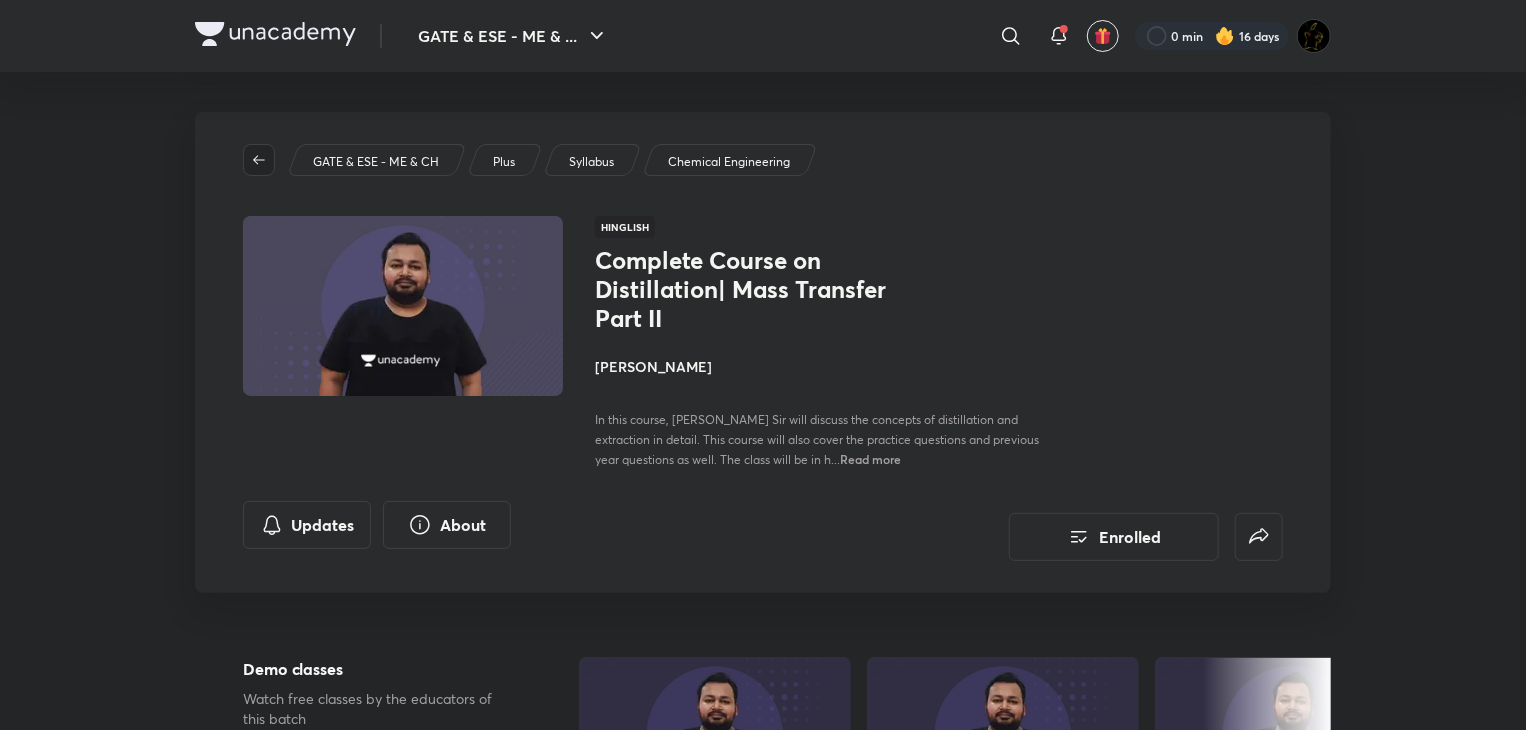 click at bounding box center (259, 160) 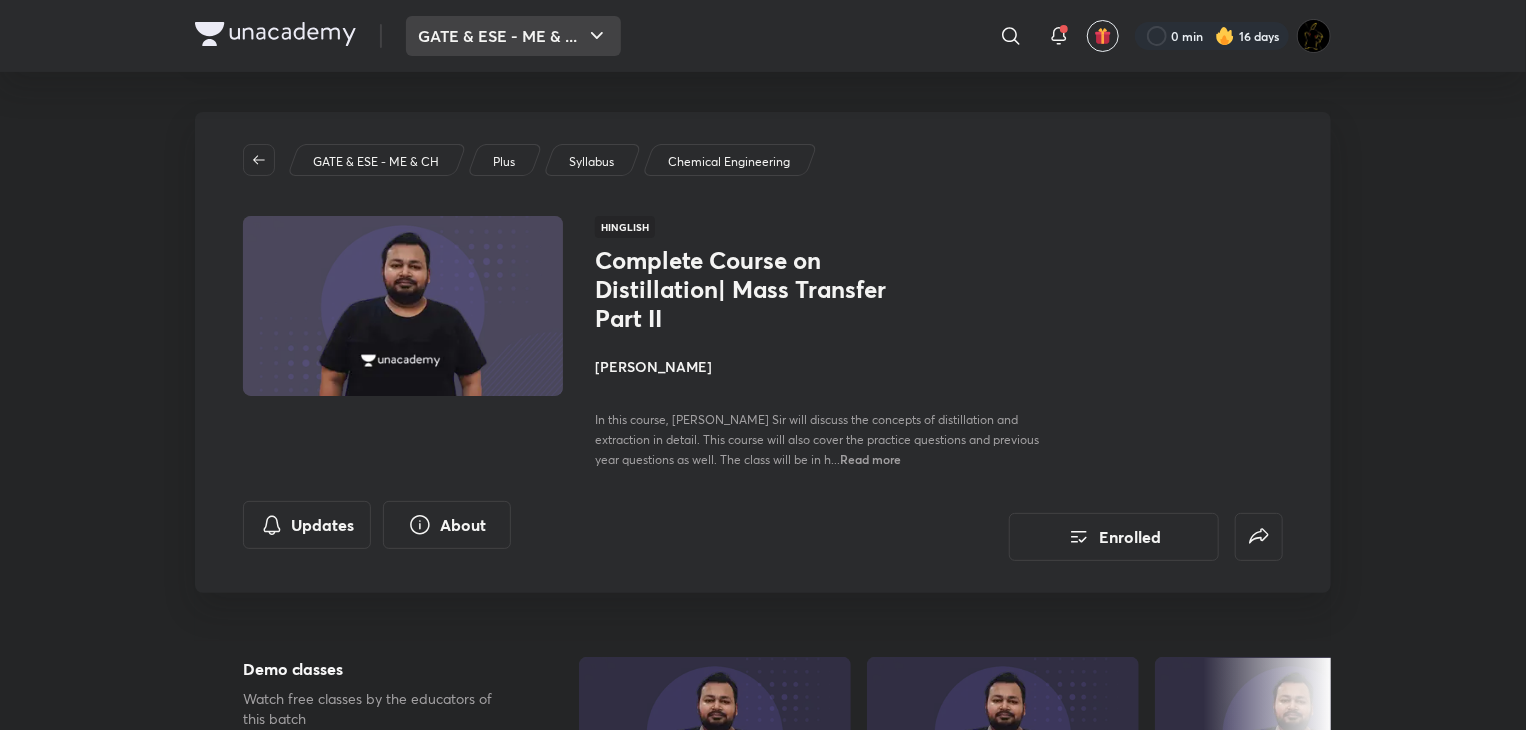 click 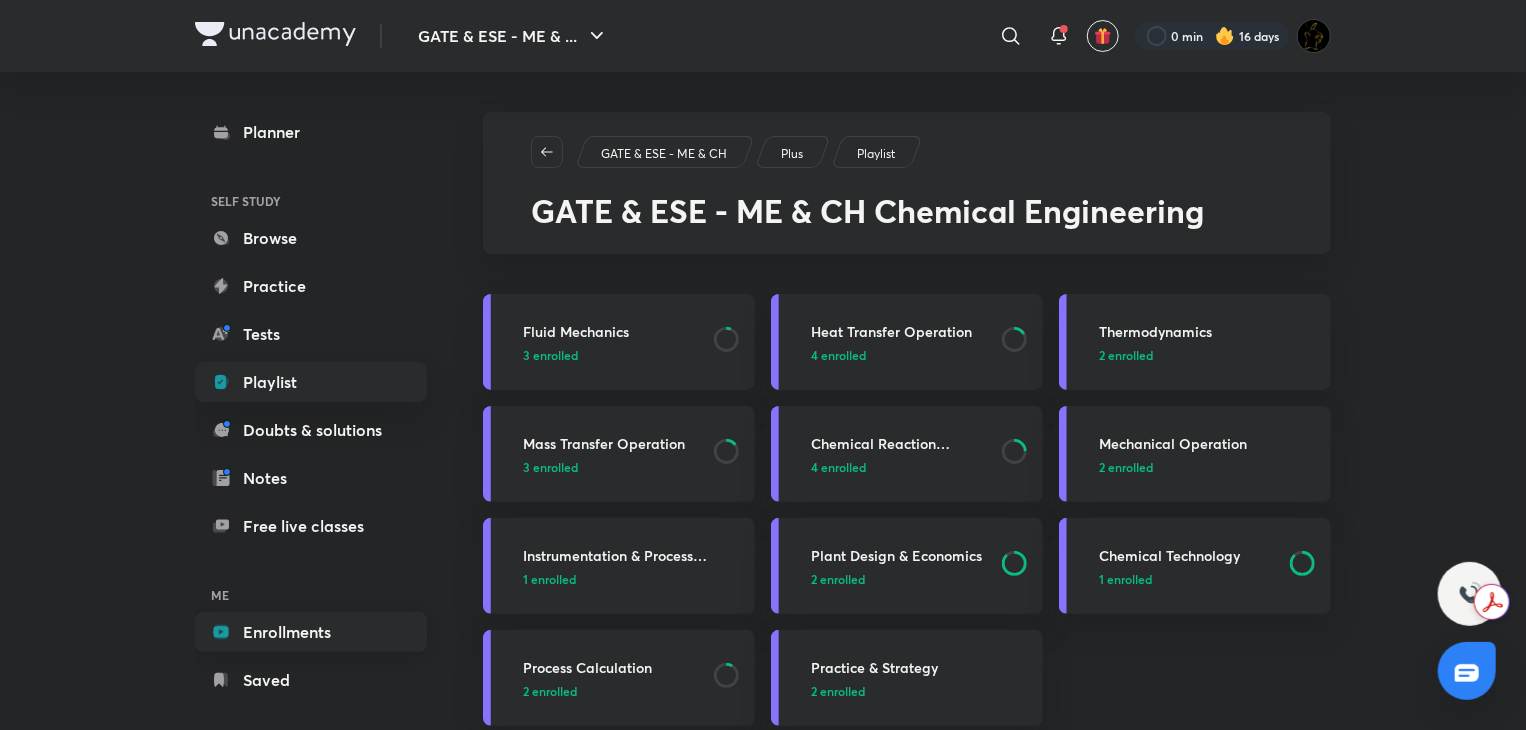 click on "Enrollments" at bounding box center [311, 632] 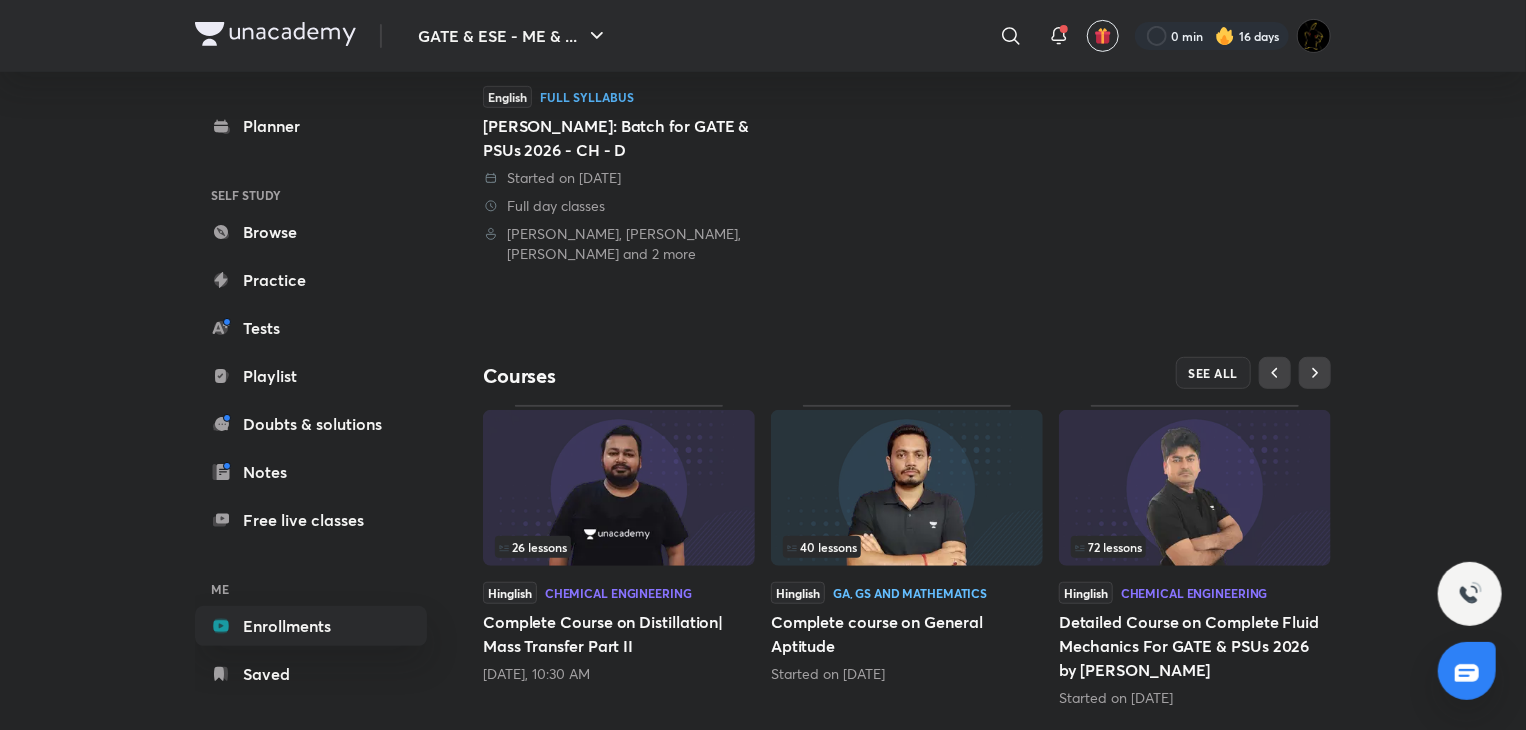 scroll, scrollTop: 466, scrollLeft: 0, axis: vertical 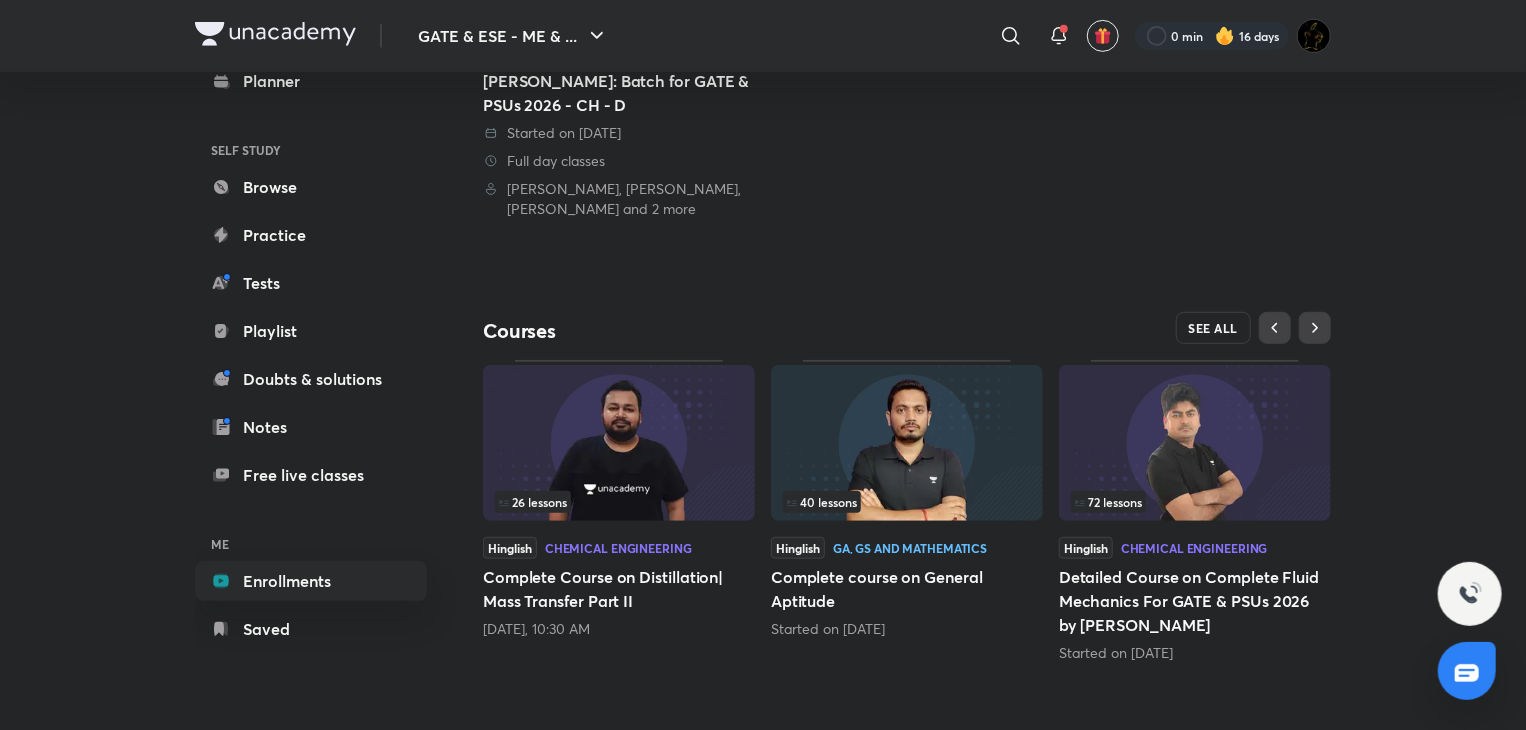 click on "SEE ALL" at bounding box center [1214, 328] 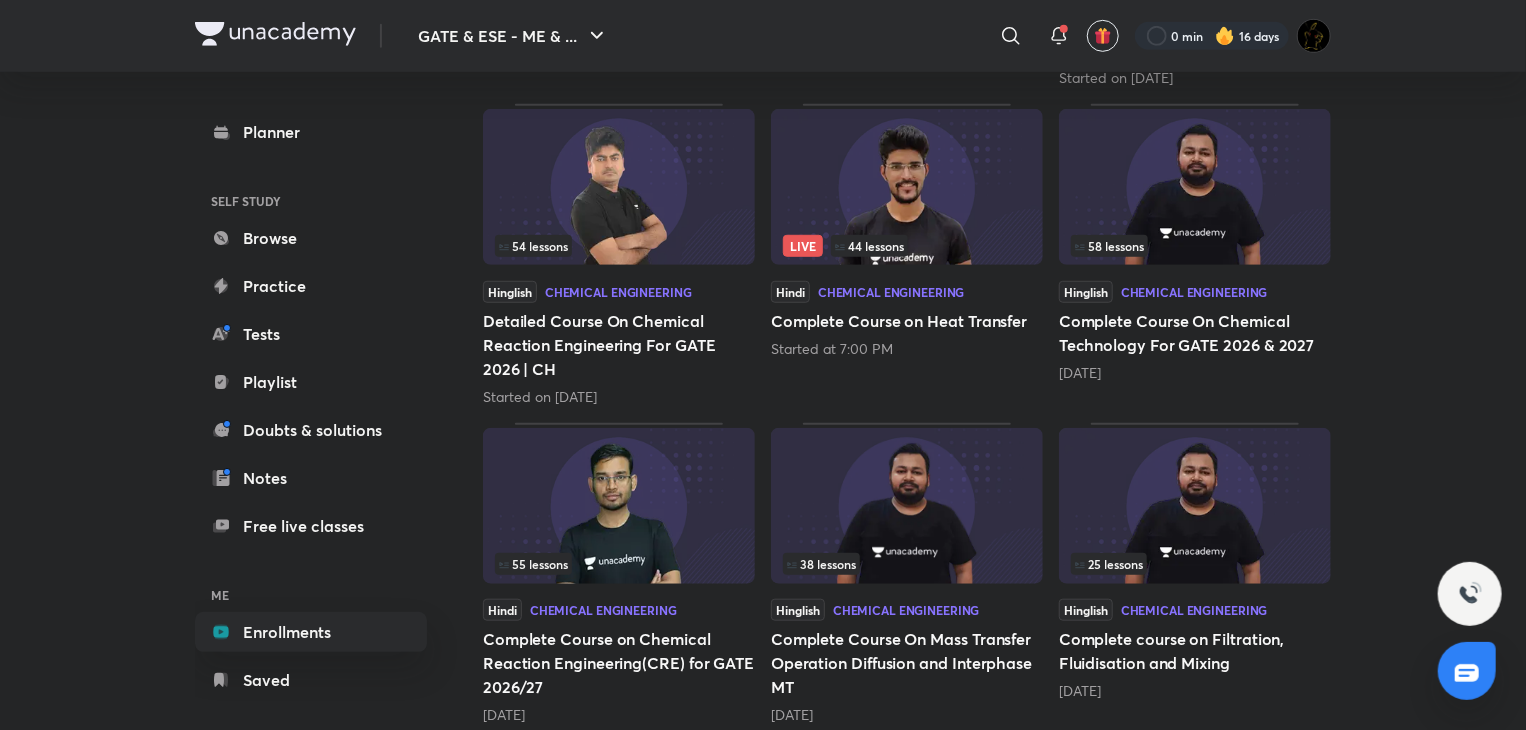 scroll, scrollTop: 800, scrollLeft: 0, axis: vertical 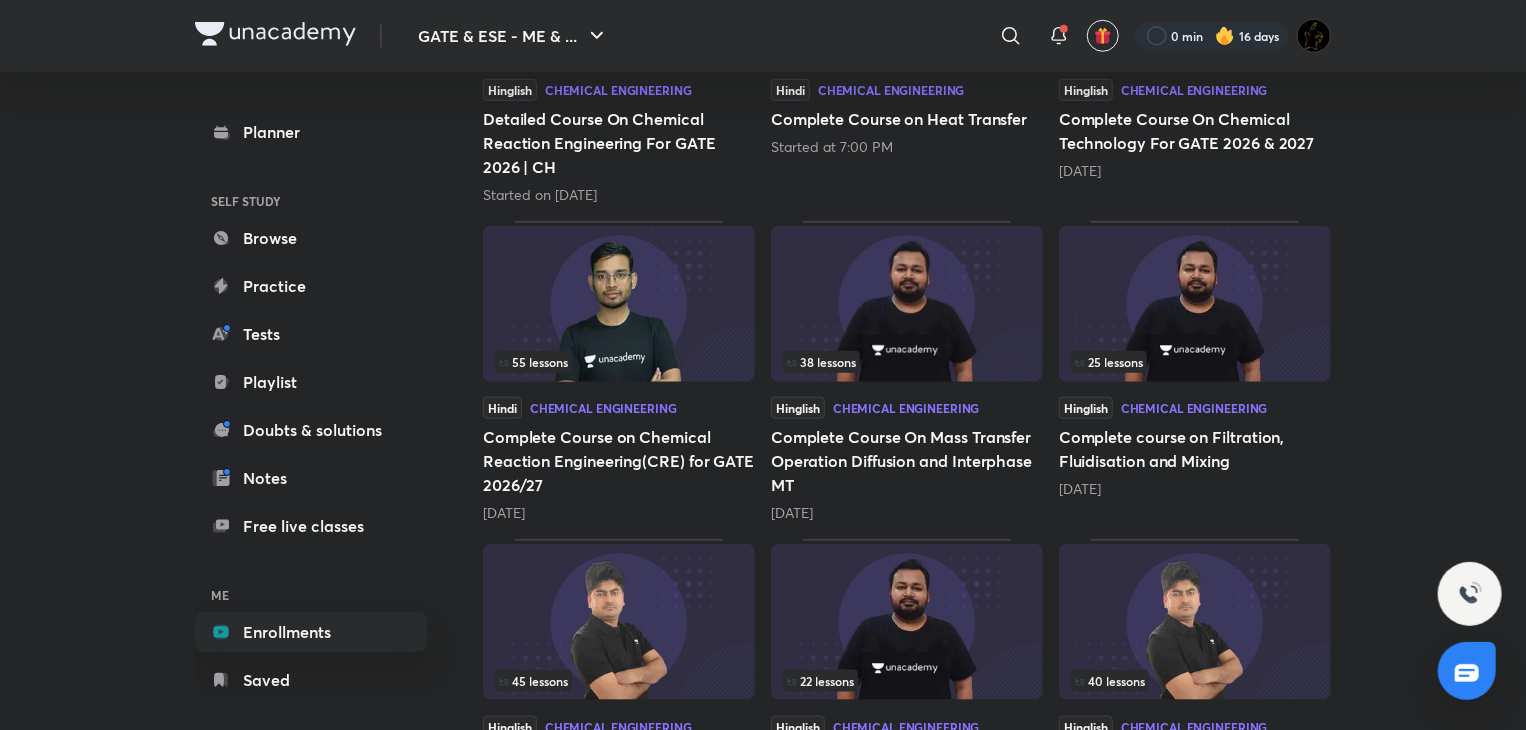 click on "Complete Course On Mass Transfer Operation Diffusion and Interphase MT" at bounding box center (907, 461) 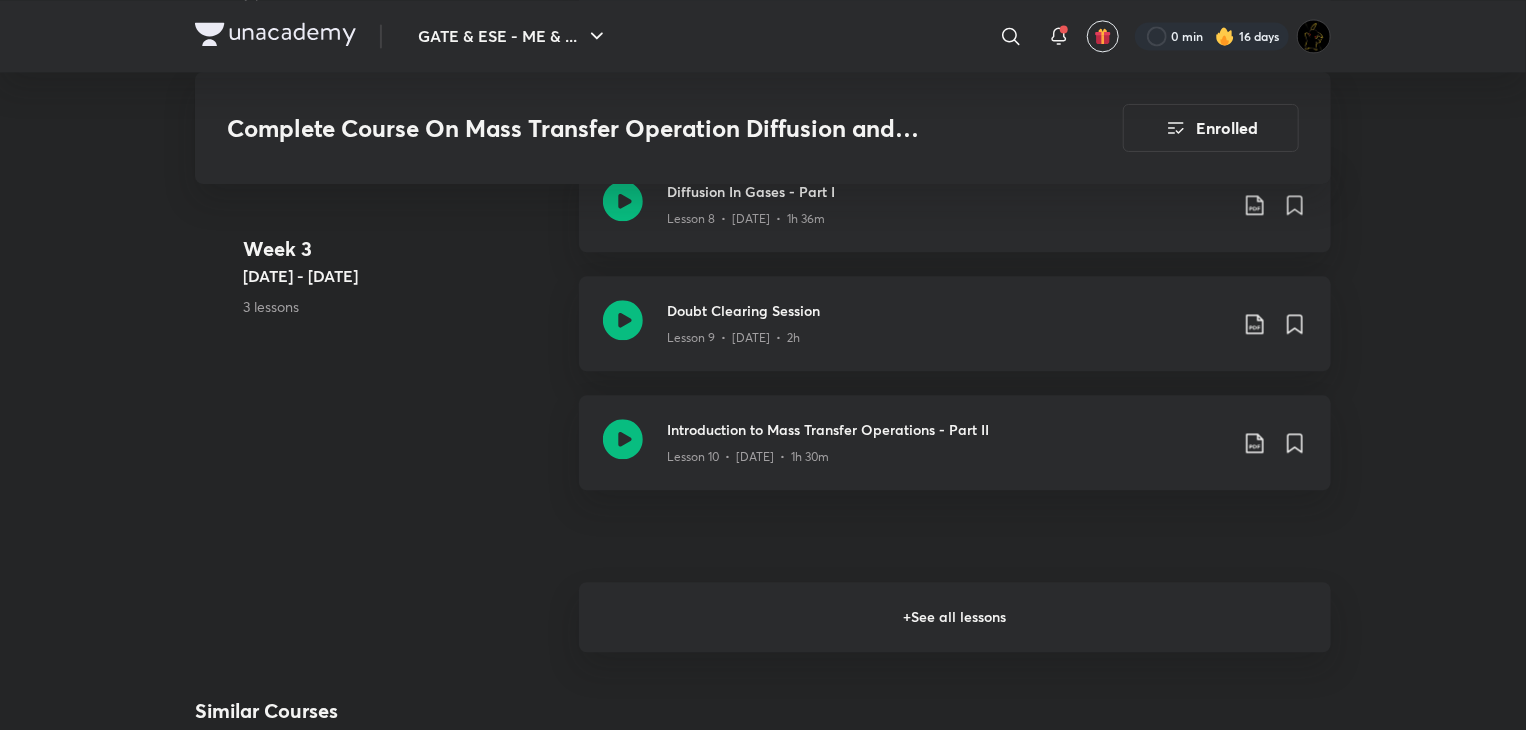 scroll, scrollTop: 2300, scrollLeft: 0, axis: vertical 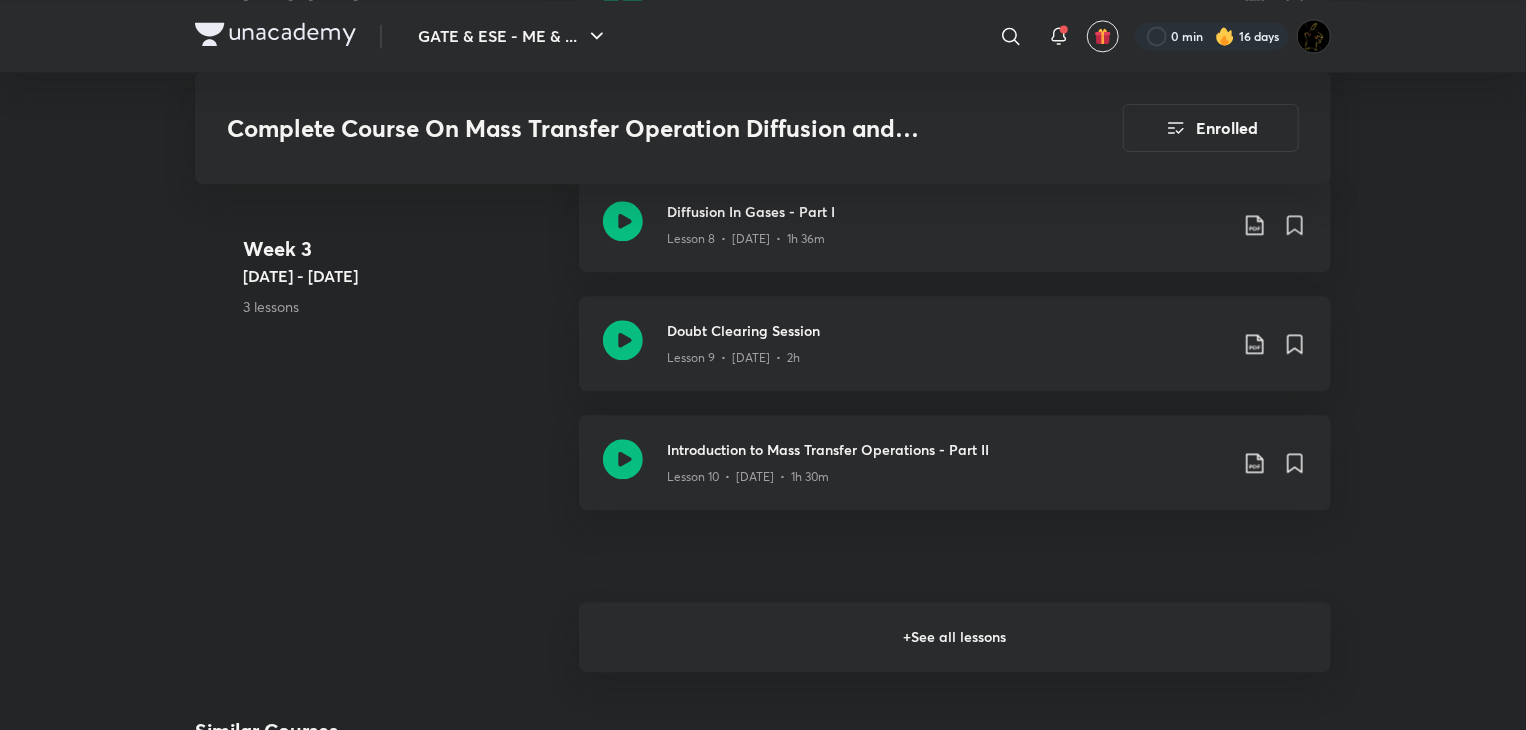 click on "+  See all lessons" at bounding box center [955, 637] 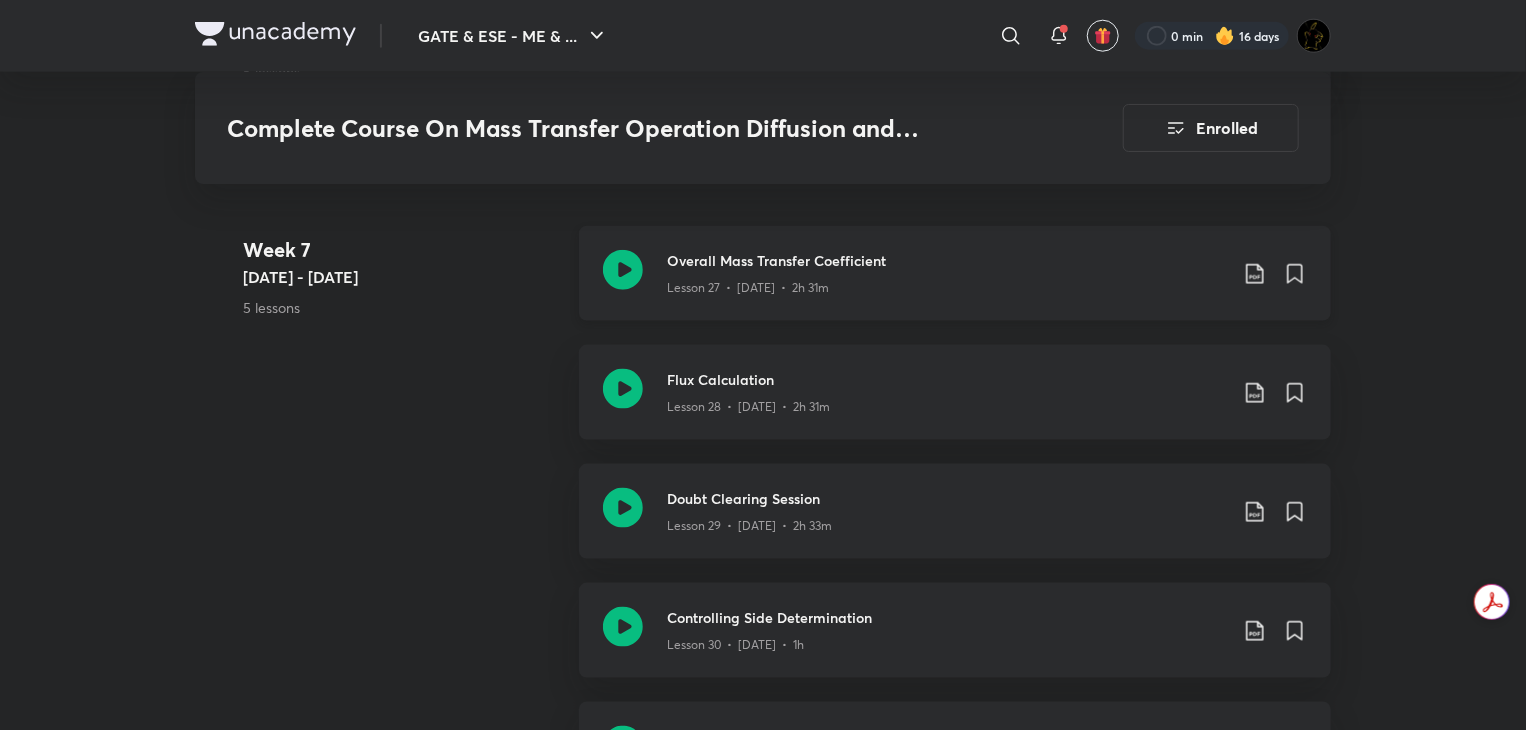 scroll, scrollTop: 4900, scrollLeft: 0, axis: vertical 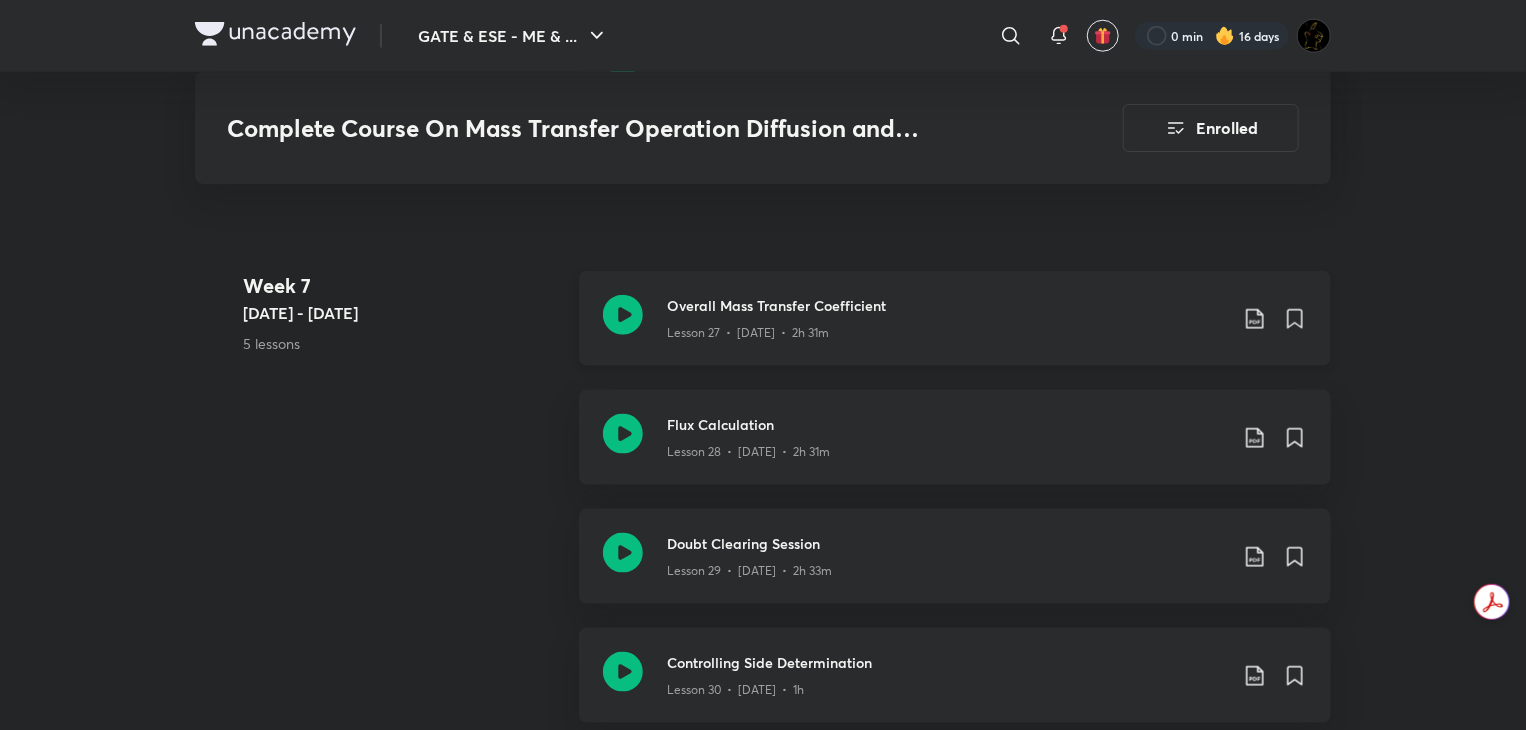 click 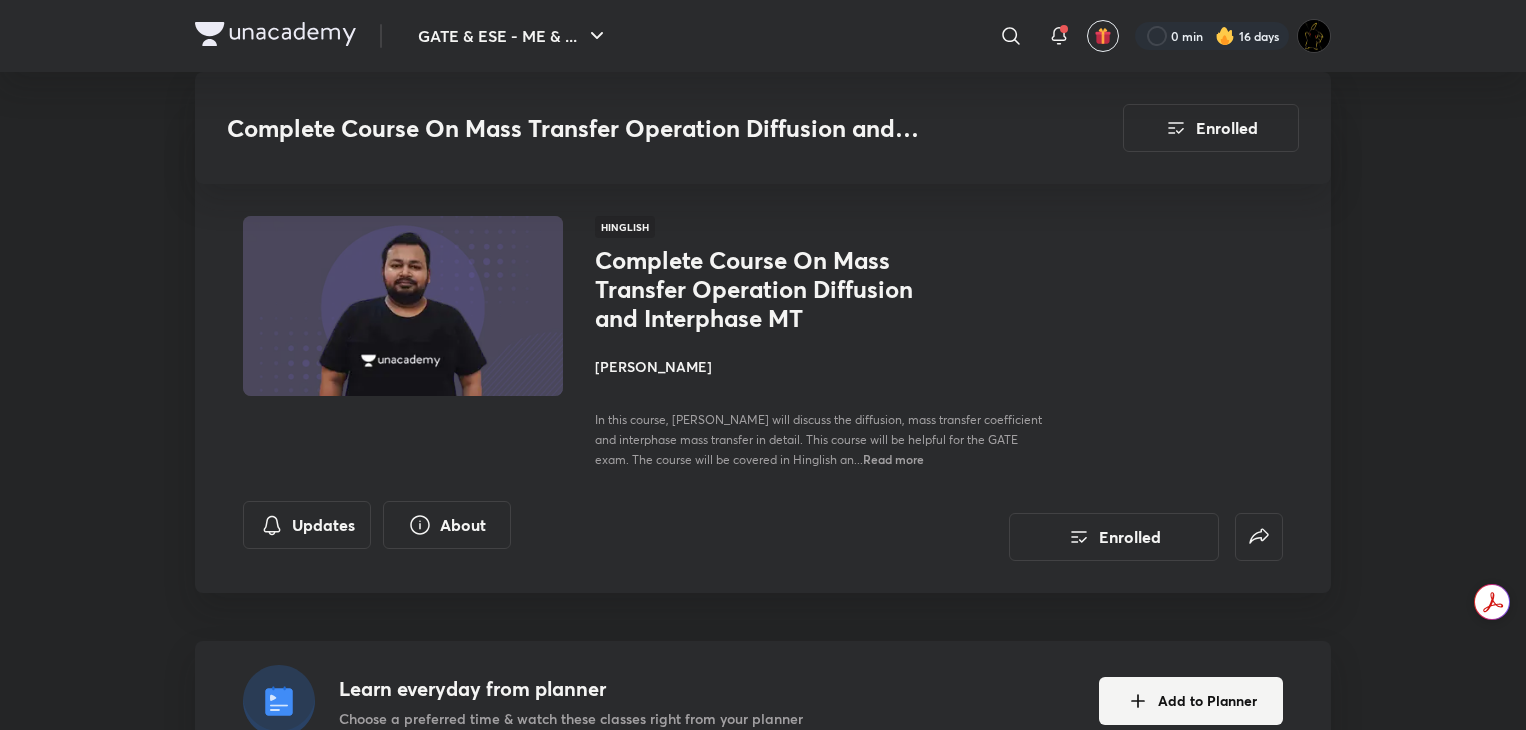 scroll, scrollTop: 4900, scrollLeft: 0, axis: vertical 